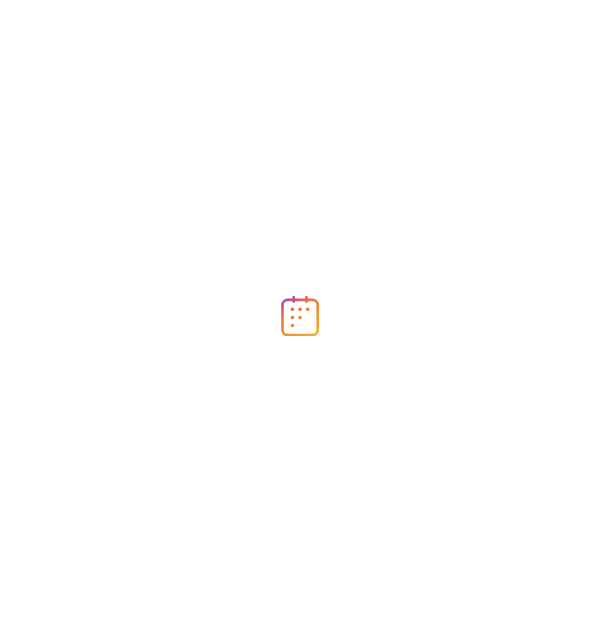 scroll, scrollTop: 0, scrollLeft: 0, axis: both 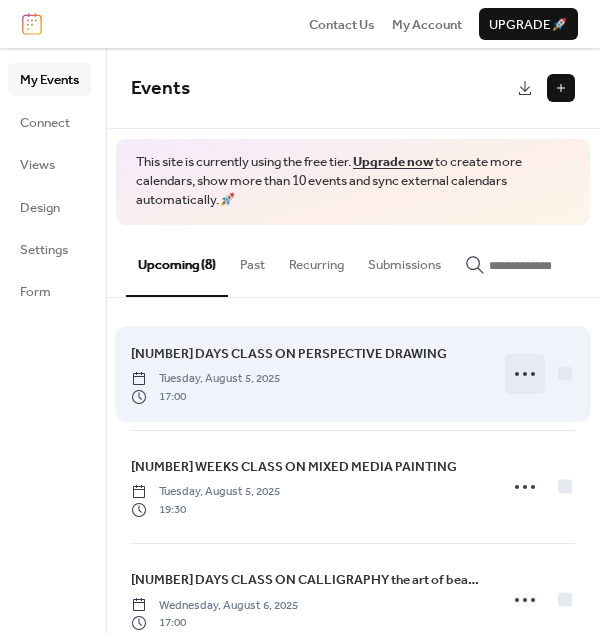 click 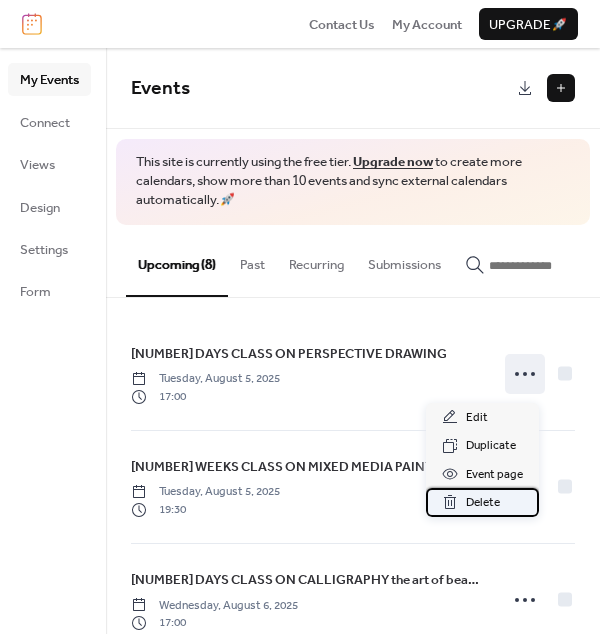 click on "Delete" at bounding box center [483, 503] 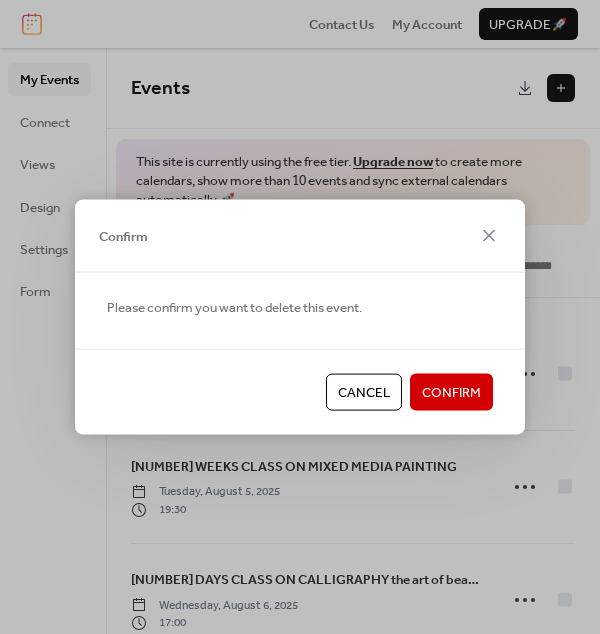 click on "Confirm" at bounding box center (451, 393) 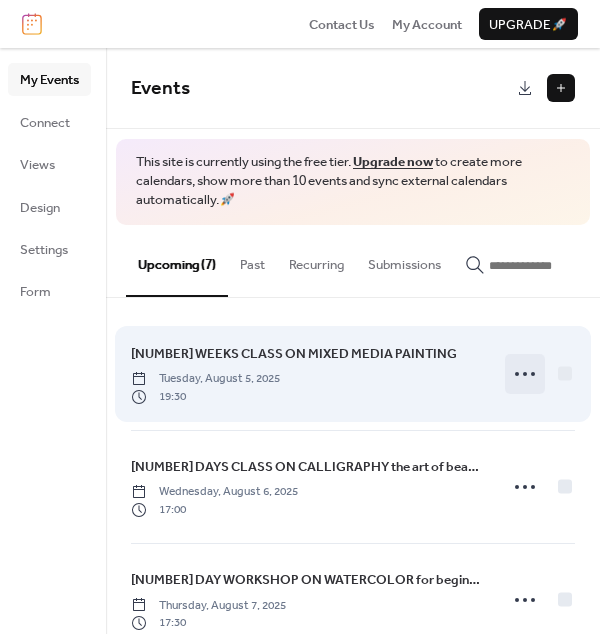 click 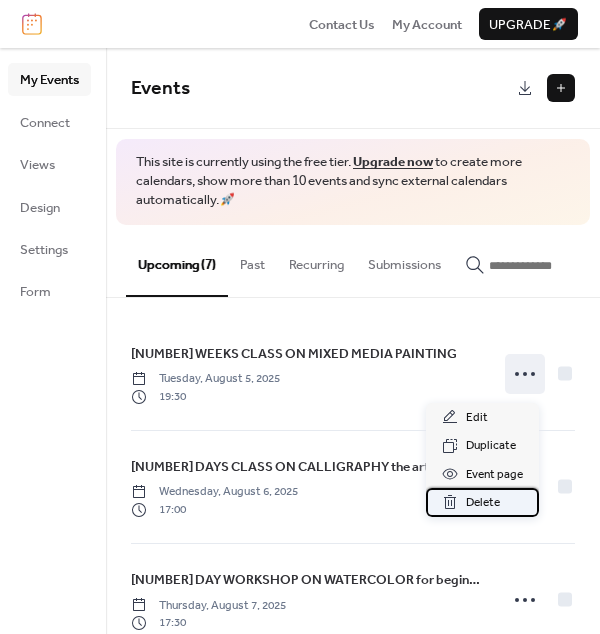click on "Delete" at bounding box center [483, 503] 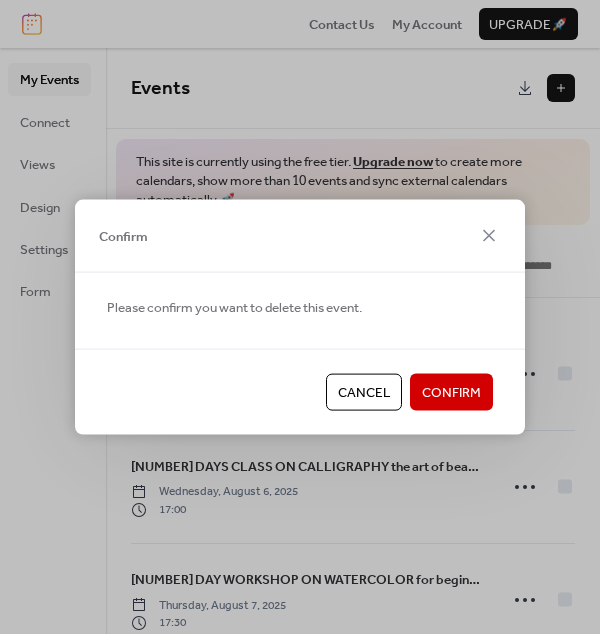 click on "Confirm" at bounding box center [451, 393] 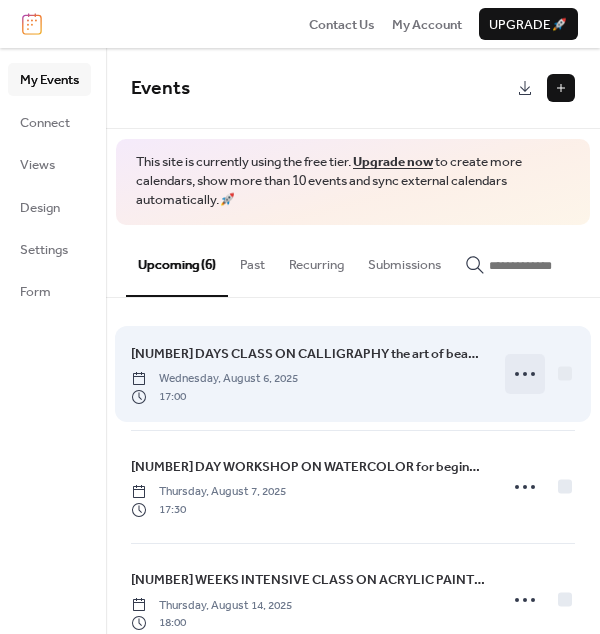 click 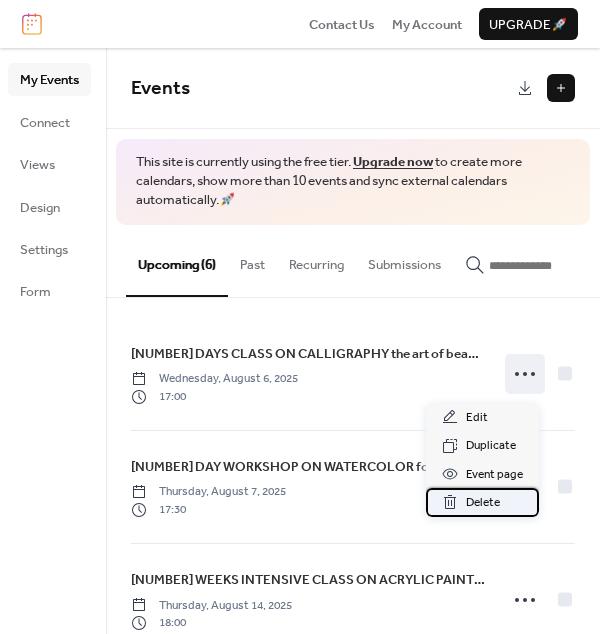 click on "Delete" at bounding box center (483, 503) 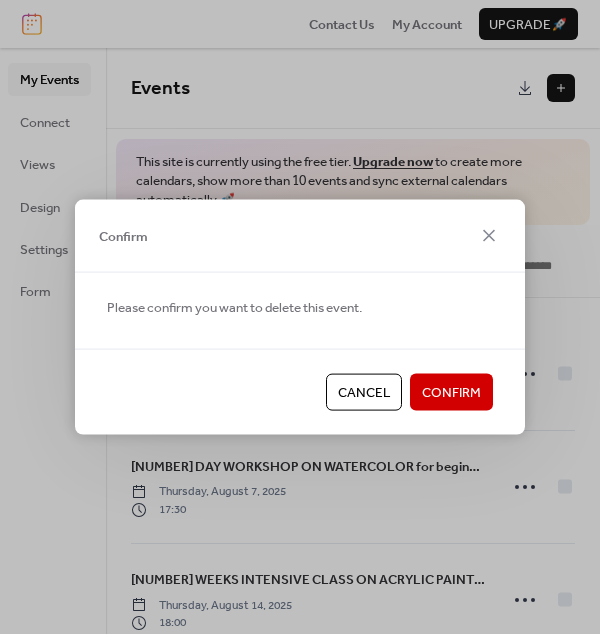 click on "Confirm" at bounding box center [451, 393] 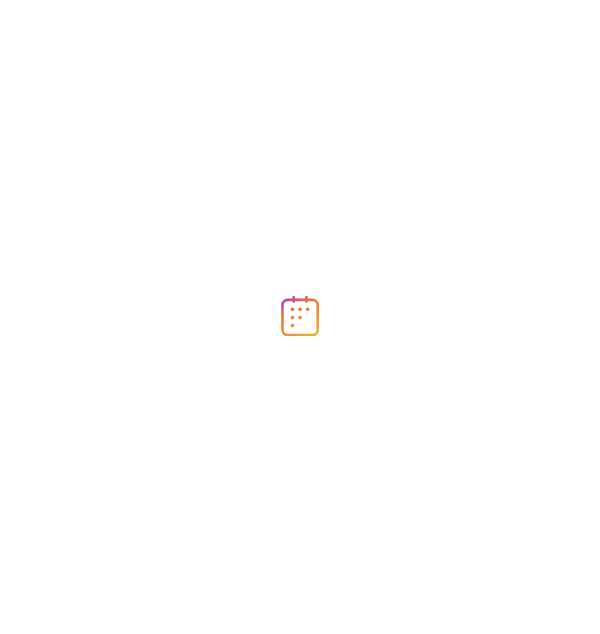scroll, scrollTop: 0, scrollLeft: 0, axis: both 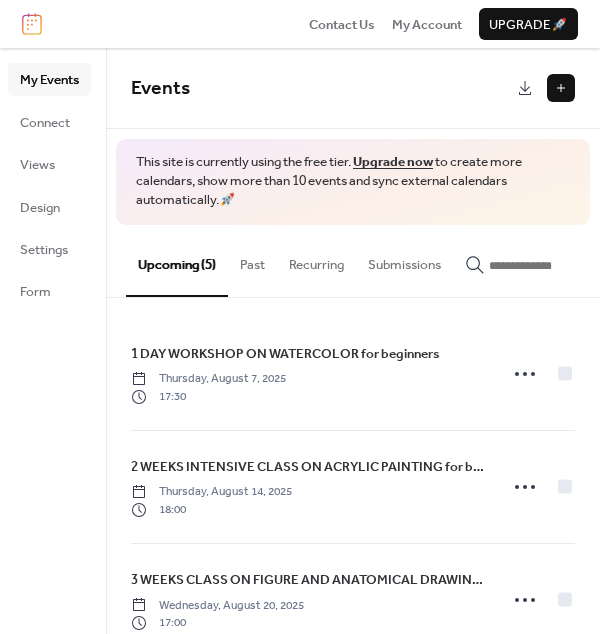 click at bounding box center [561, 88] 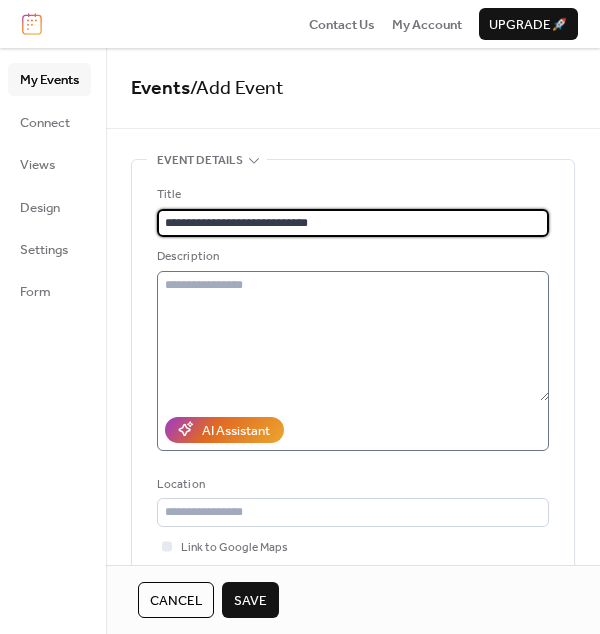 type on "**********" 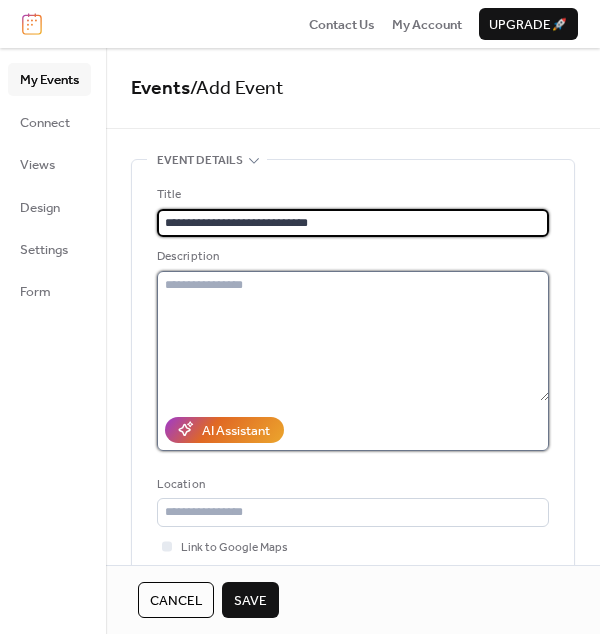 click at bounding box center [353, 336] 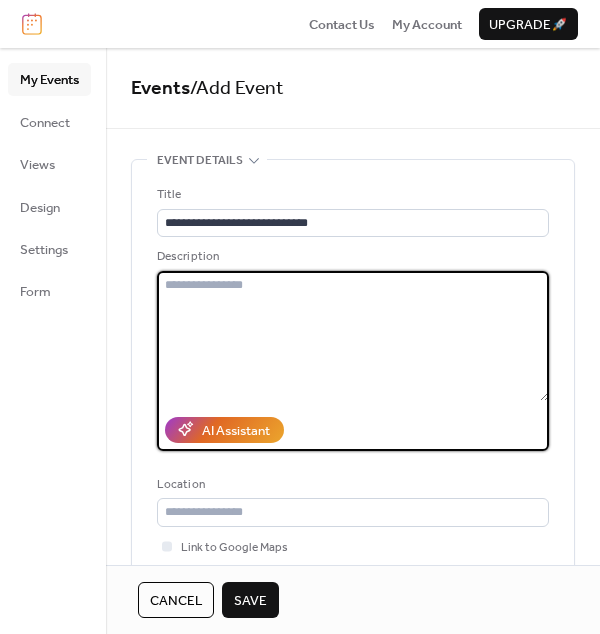 paste on "**********" 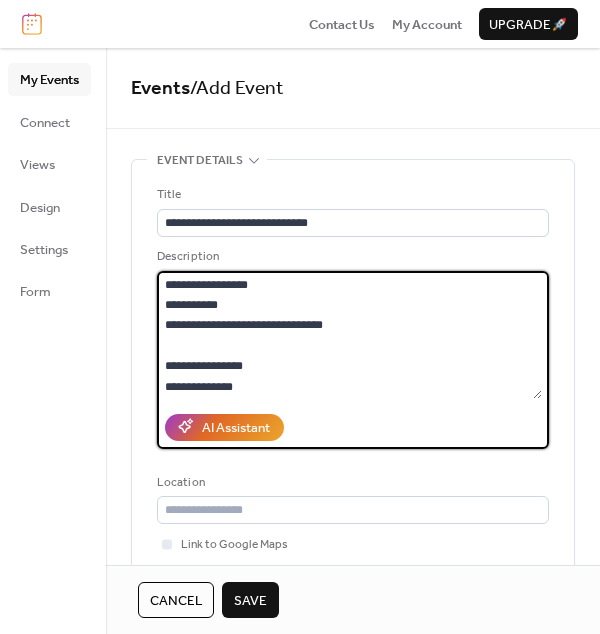 scroll, scrollTop: 400, scrollLeft: 0, axis: vertical 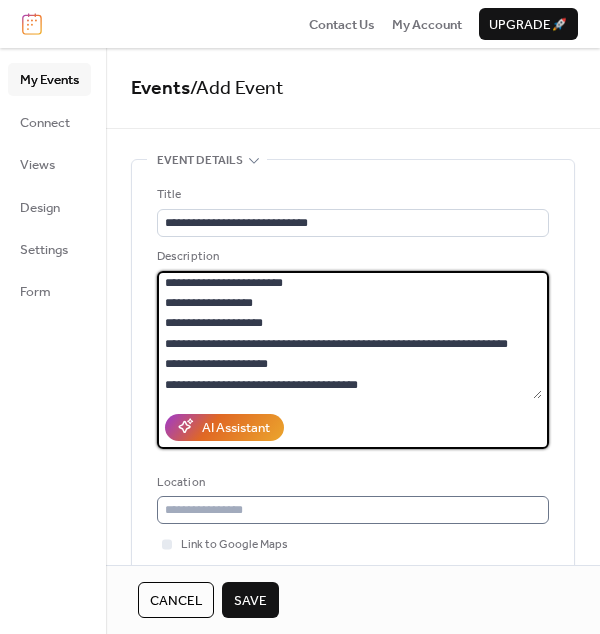 drag, startPoint x: 167, startPoint y: 363, endPoint x: 317, endPoint y: 522, distance: 218.58865 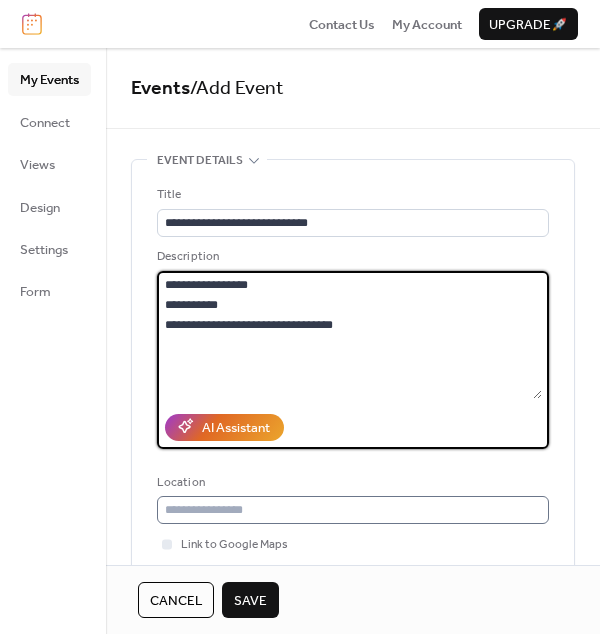 scroll, scrollTop: 0, scrollLeft: 0, axis: both 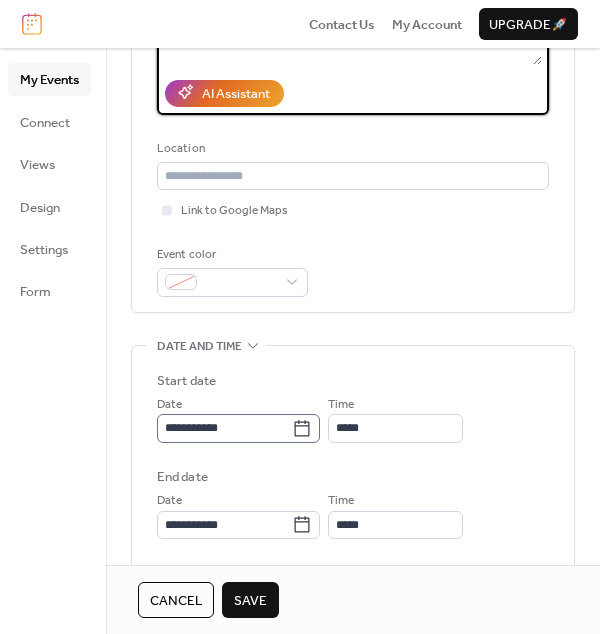 type on "**********" 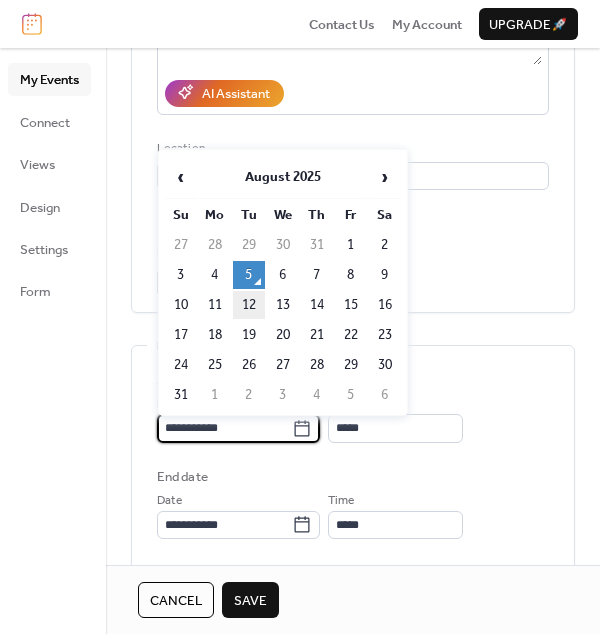 click on "12" at bounding box center (249, 305) 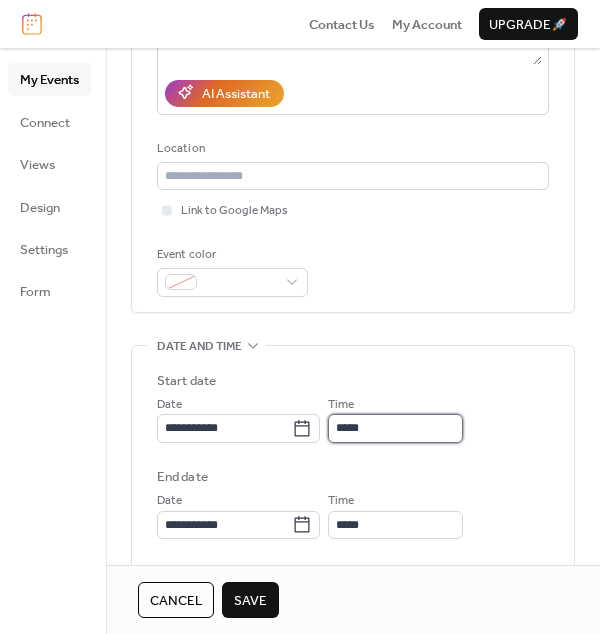 click on "*****" at bounding box center (395, 428) 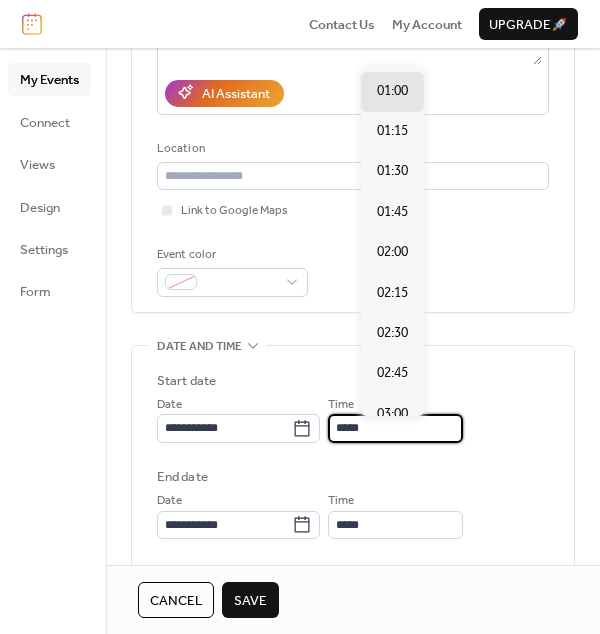 scroll, scrollTop: 2808, scrollLeft: 0, axis: vertical 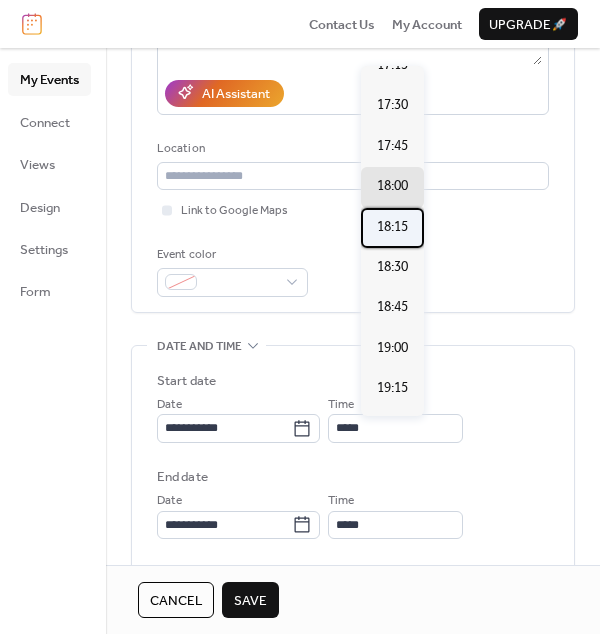 click on "18:15" at bounding box center (392, 228) 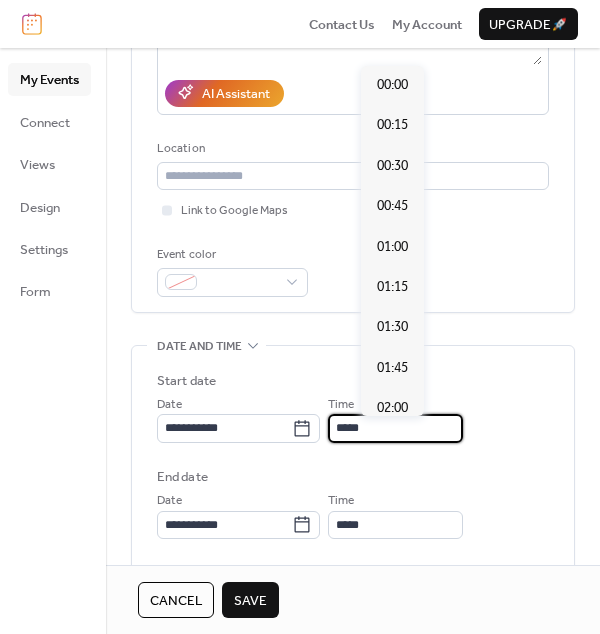 click on "*****" at bounding box center [395, 428] 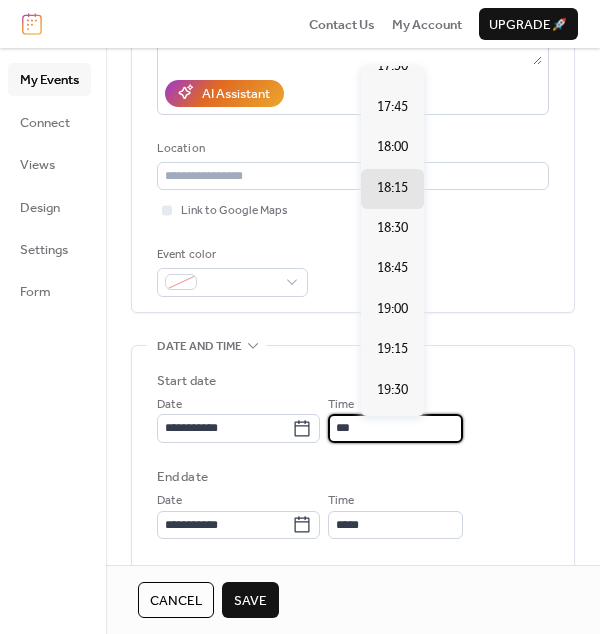 scroll, scrollTop: 2808, scrollLeft: 0, axis: vertical 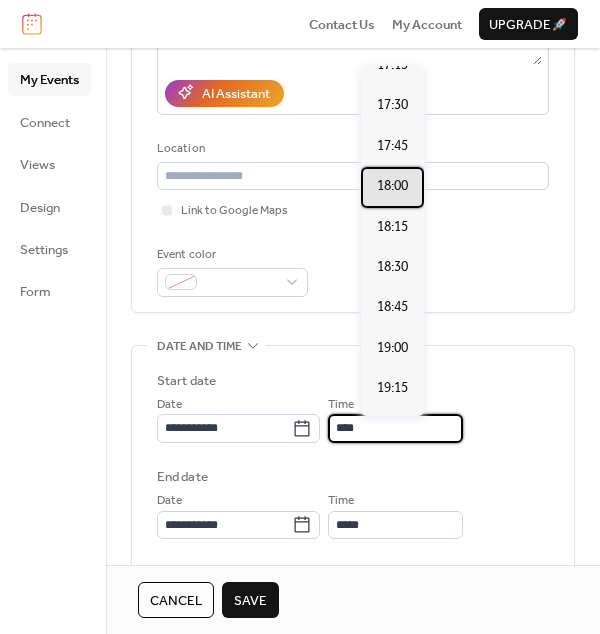 click on "18:00" at bounding box center (392, 186) 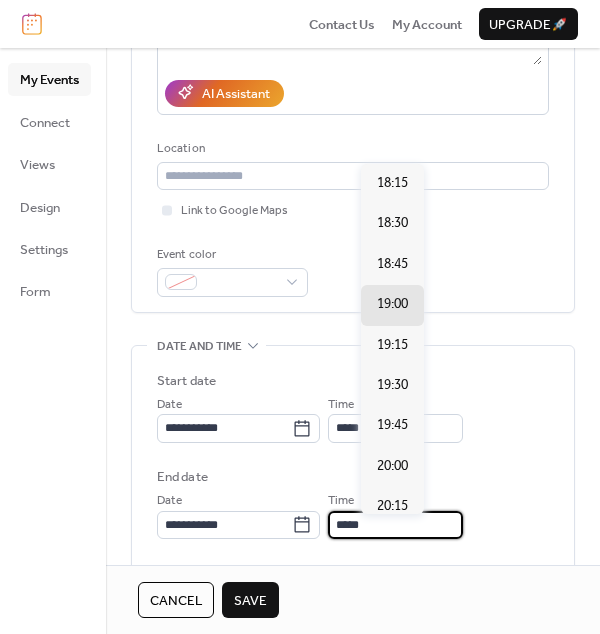 click on "*****" at bounding box center (395, 525) 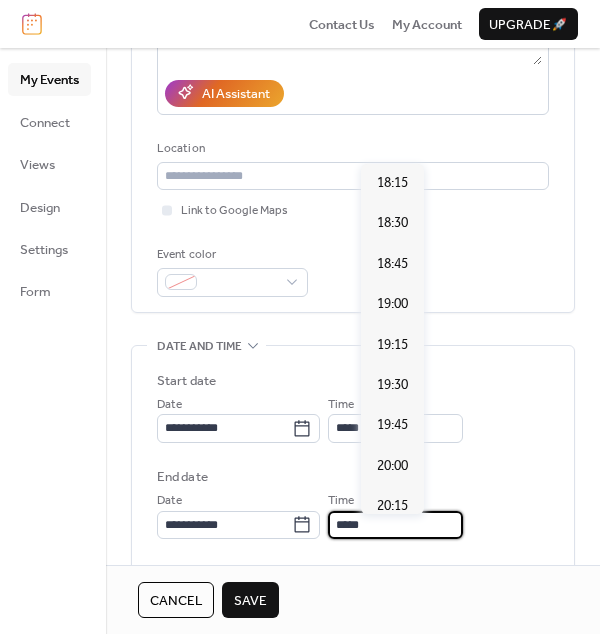 scroll, scrollTop: 429, scrollLeft: 0, axis: vertical 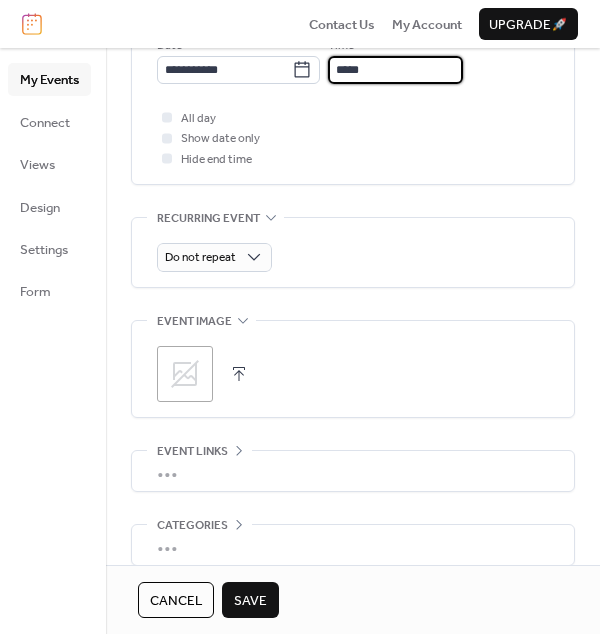 type on "*****" 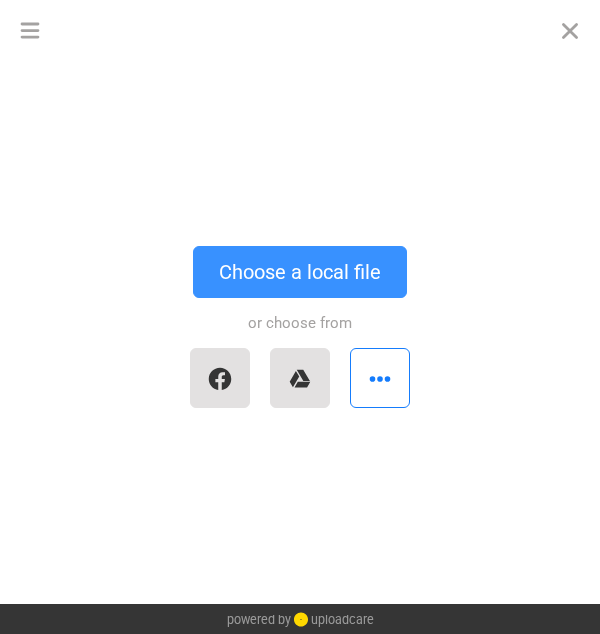 click on "Choose a local file" at bounding box center (300, 272) 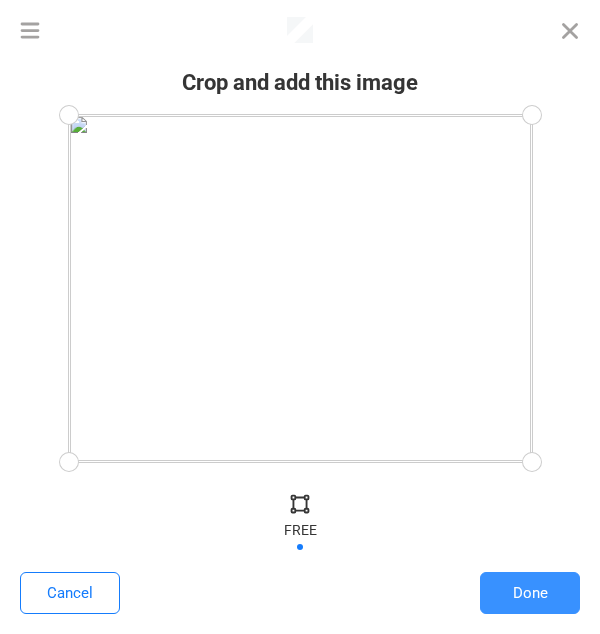 click on "Done" at bounding box center [530, 593] 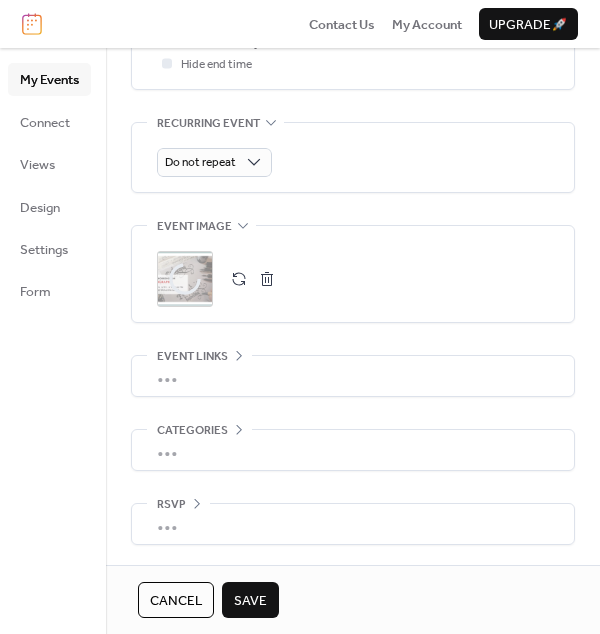 click on "•••" at bounding box center (353, 376) 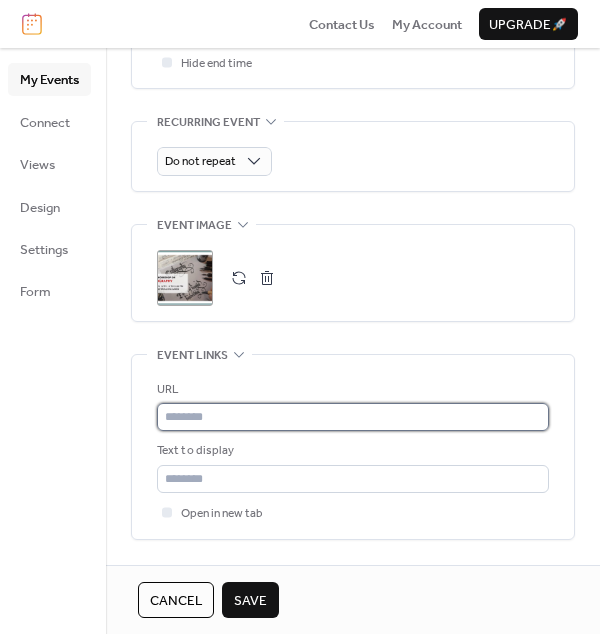 click at bounding box center [353, 417] 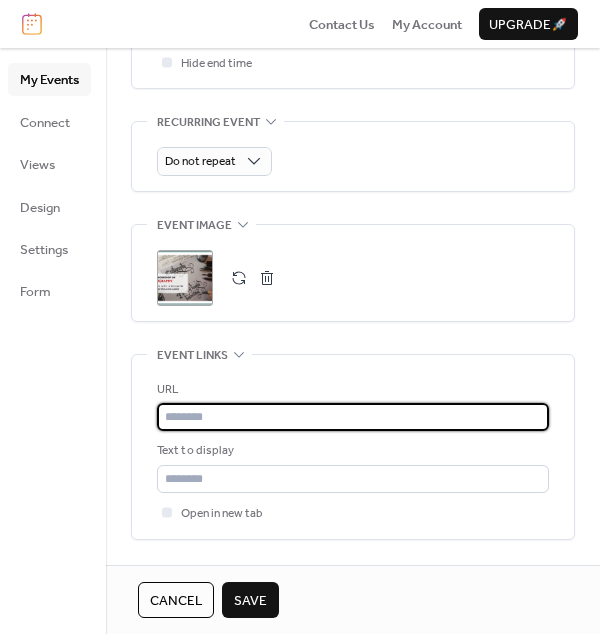 paste on "**********" 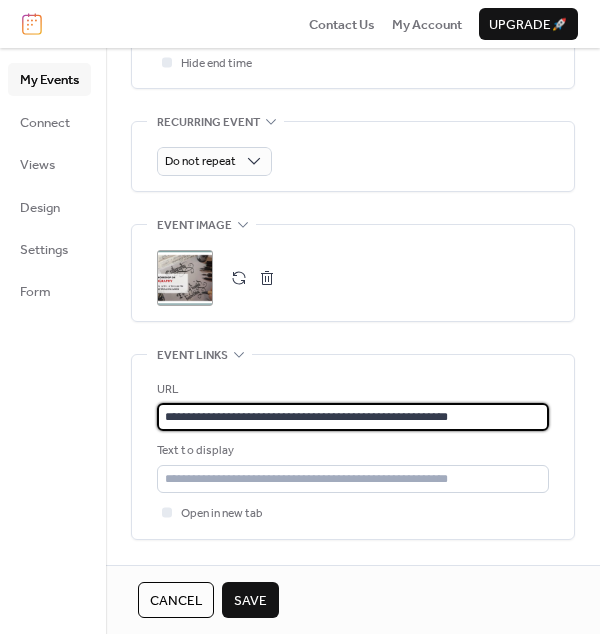 type on "**********" 